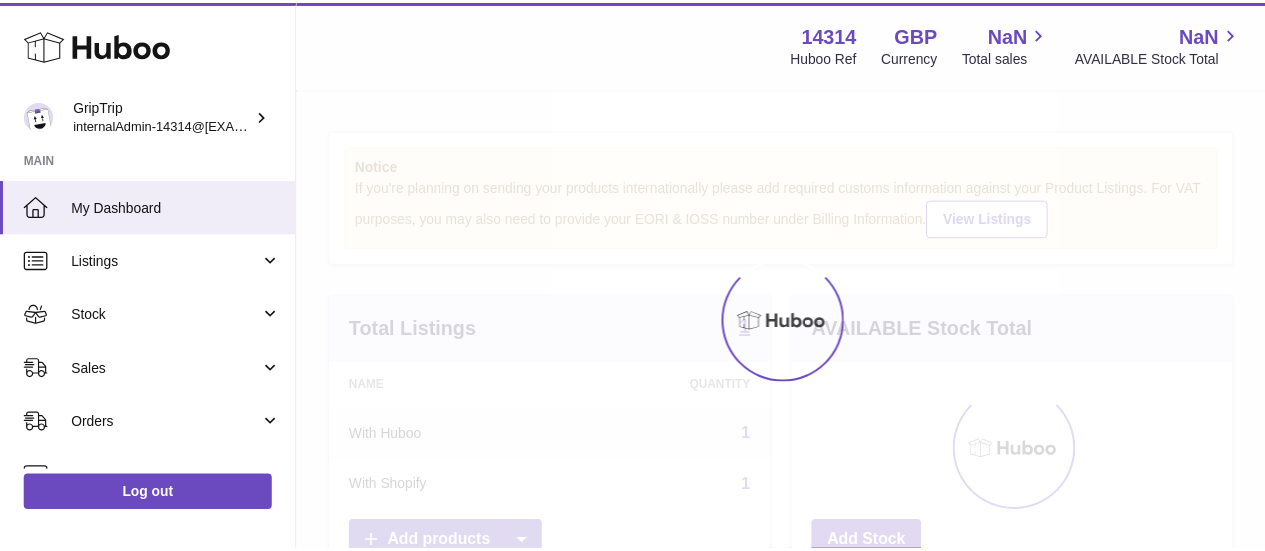 scroll, scrollTop: 0, scrollLeft: 0, axis: both 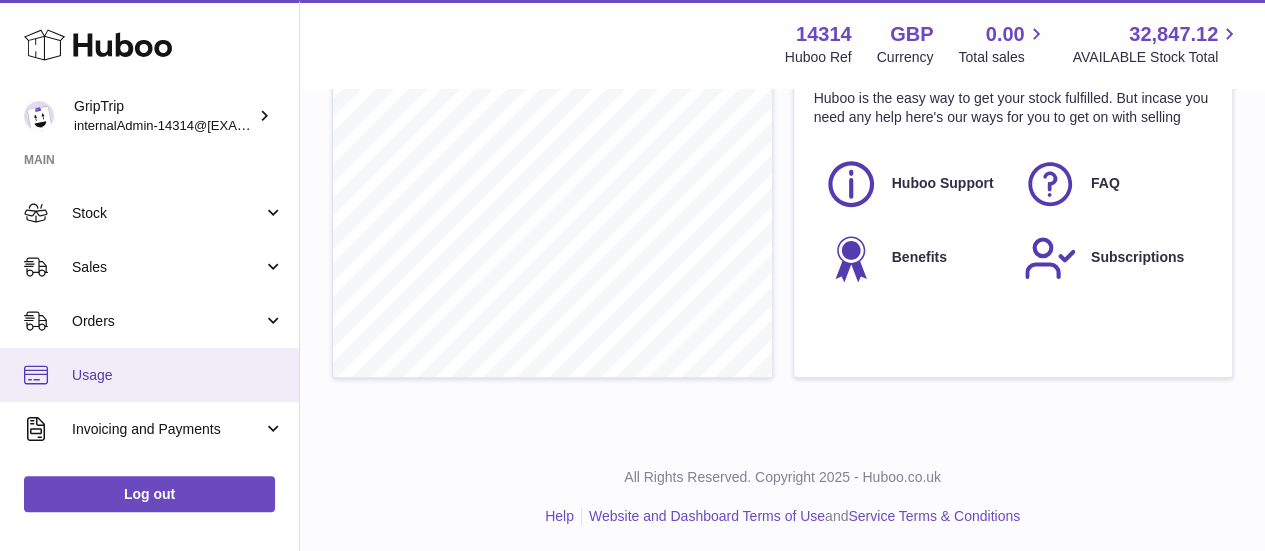 click on "Usage" at bounding box center [178, 375] 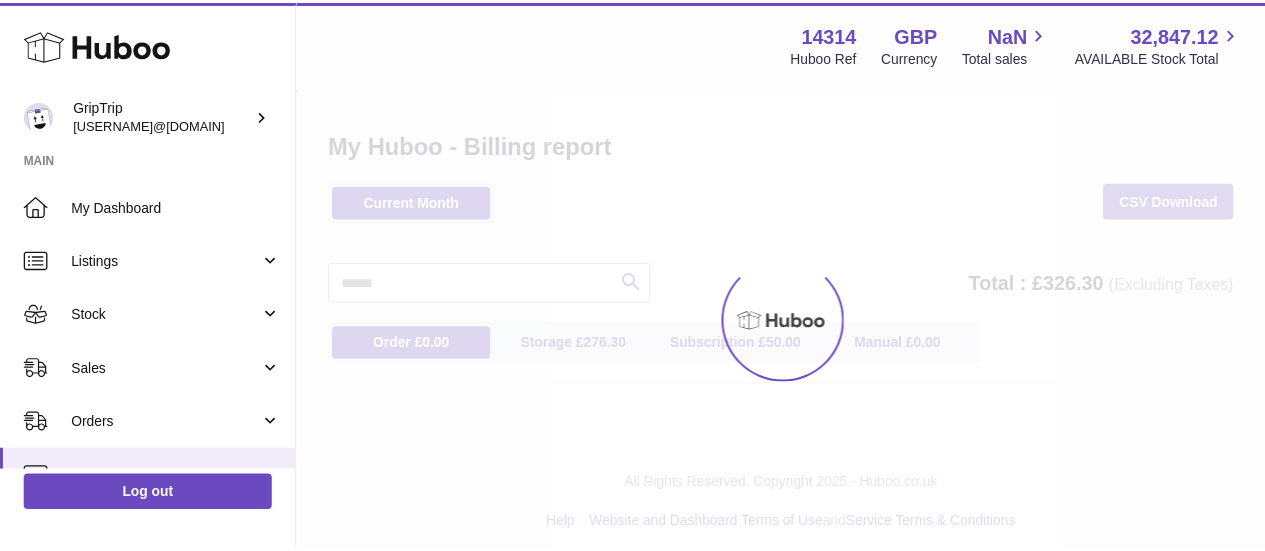 scroll, scrollTop: 0, scrollLeft: 0, axis: both 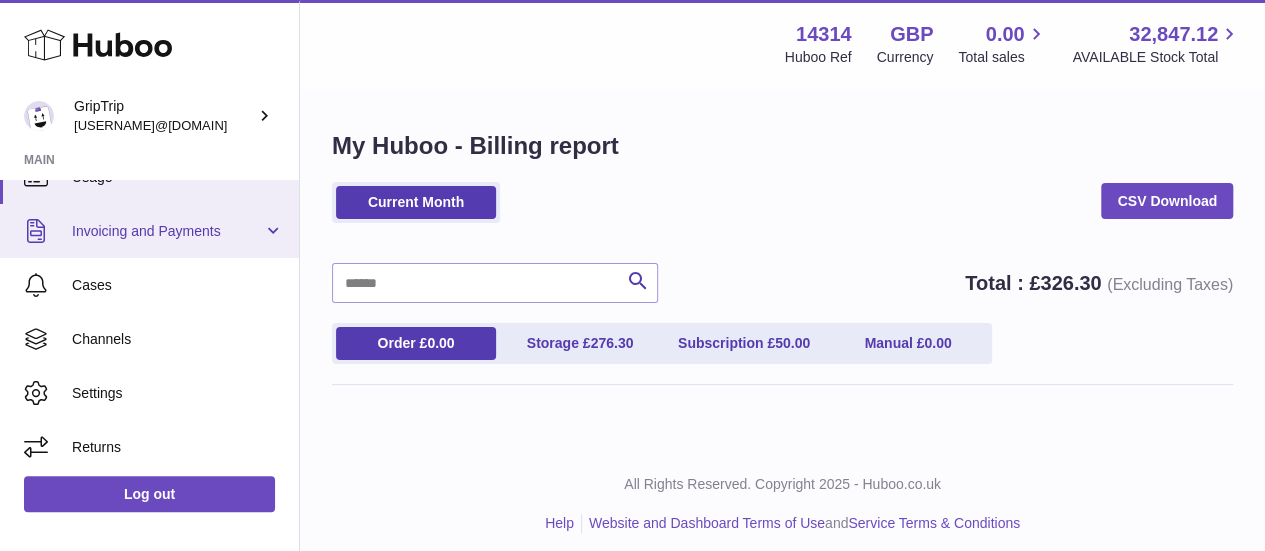 click on "Invoicing and Payments" at bounding box center [167, 231] 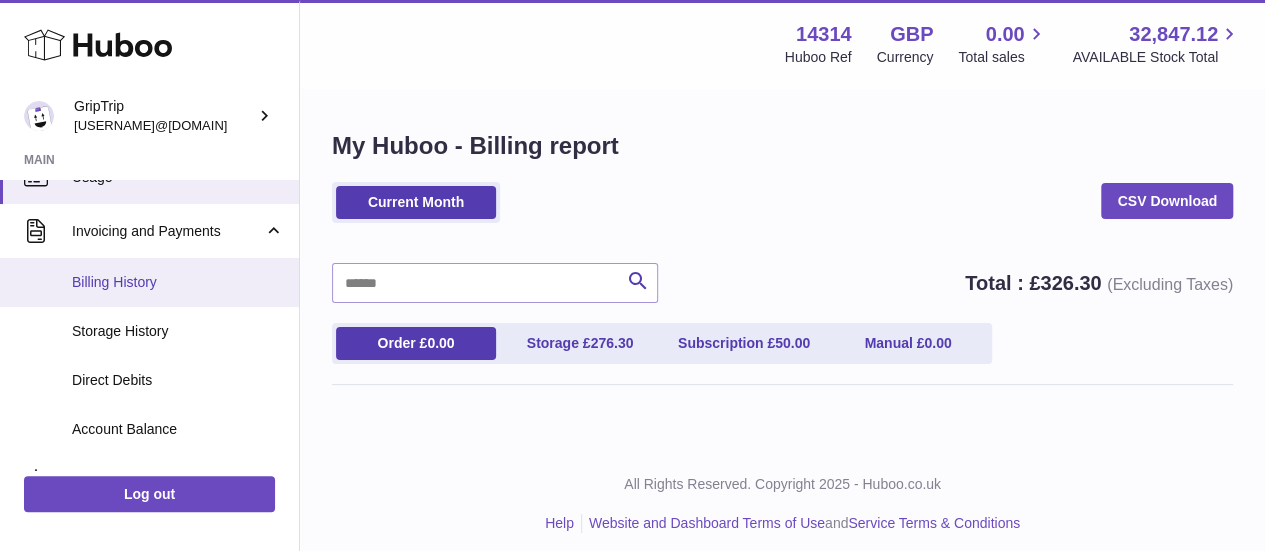 click on "Billing History" at bounding box center (178, 282) 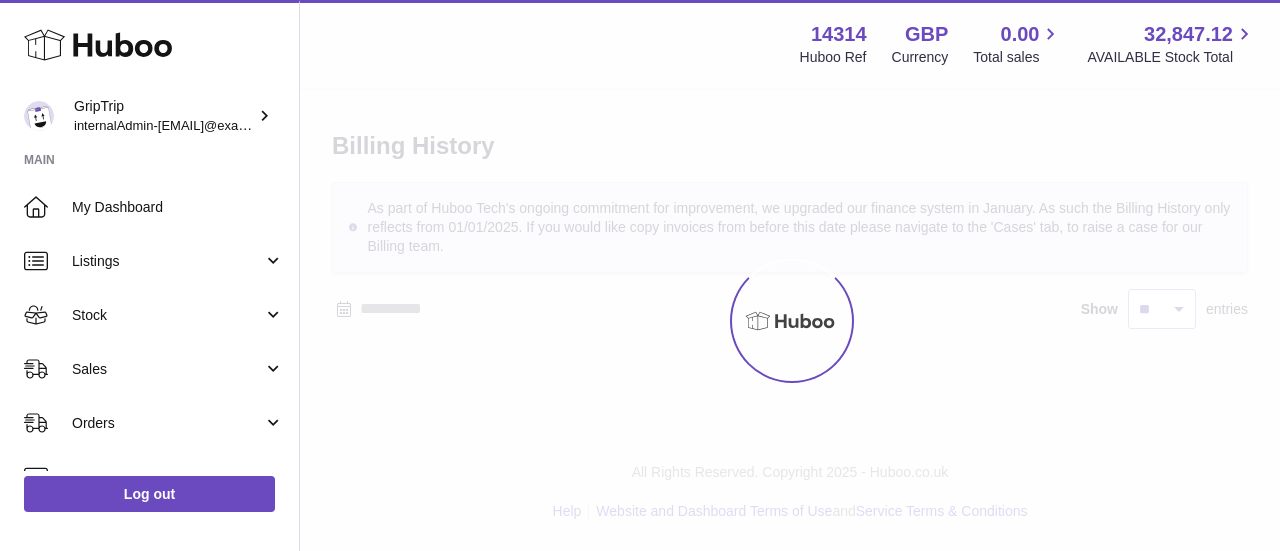 scroll, scrollTop: 0, scrollLeft: 0, axis: both 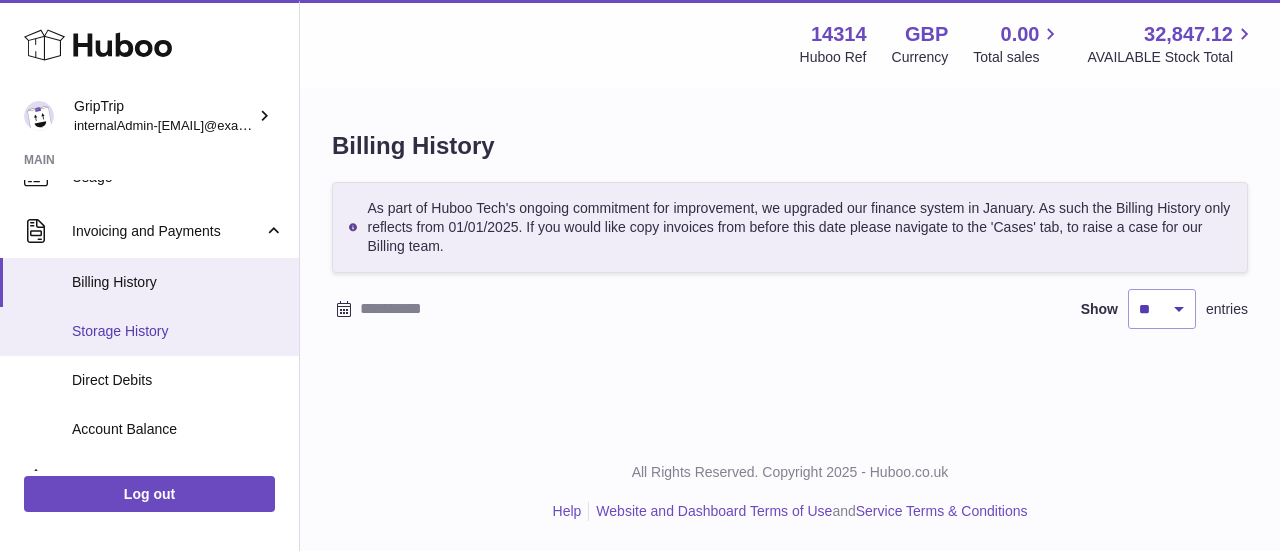 click on "Storage History" at bounding box center [178, 331] 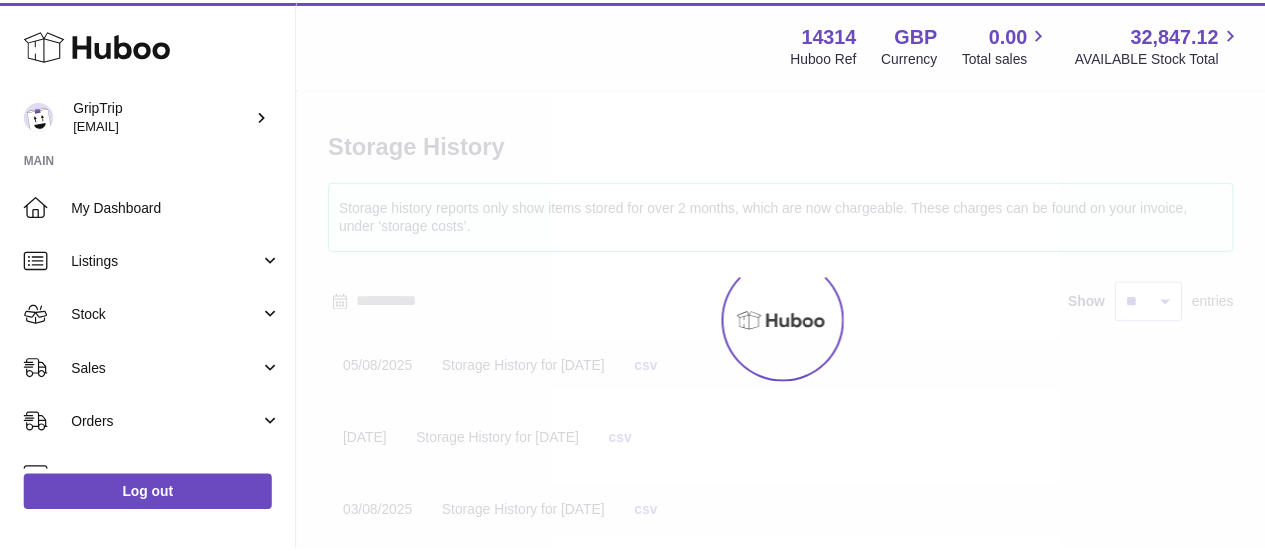 scroll, scrollTop: 0, scrollLeft: 0, axis: both 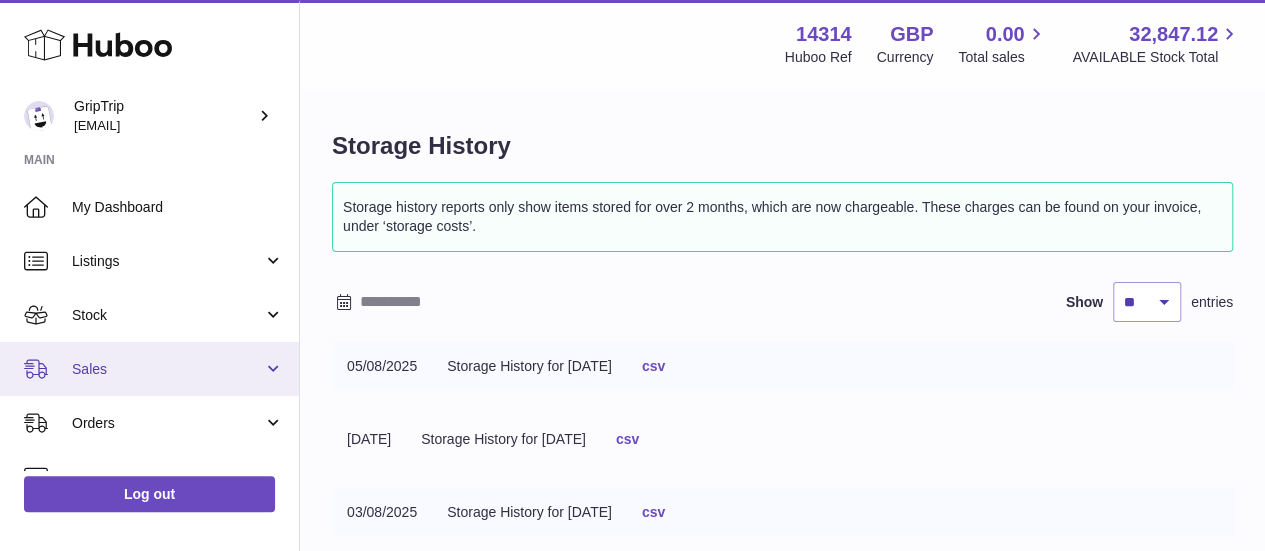 click on "Sales" at bounding box center [149, 369] 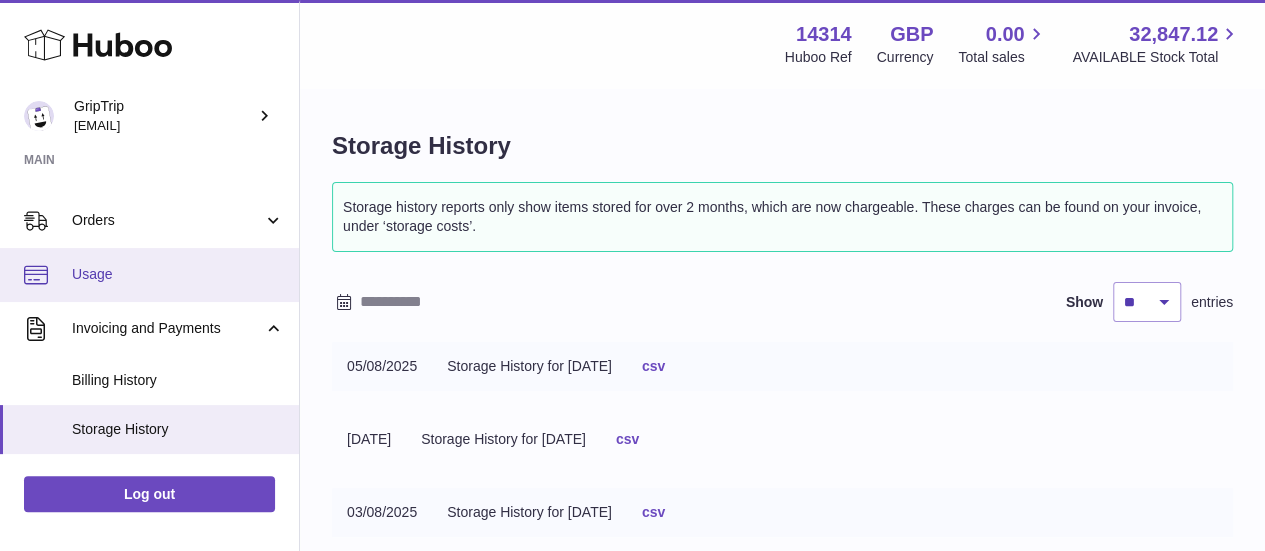 scroll, scrollTop: 400, scrollLeft: 0, axis: vertical 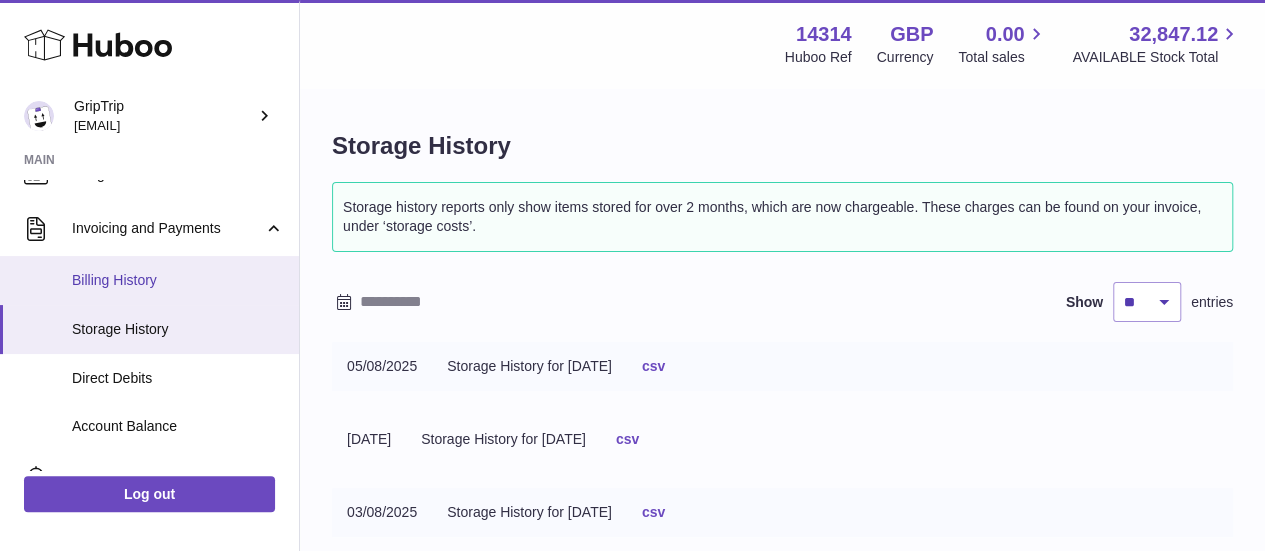 click on "Billing History" at bounding box center (178, 280) 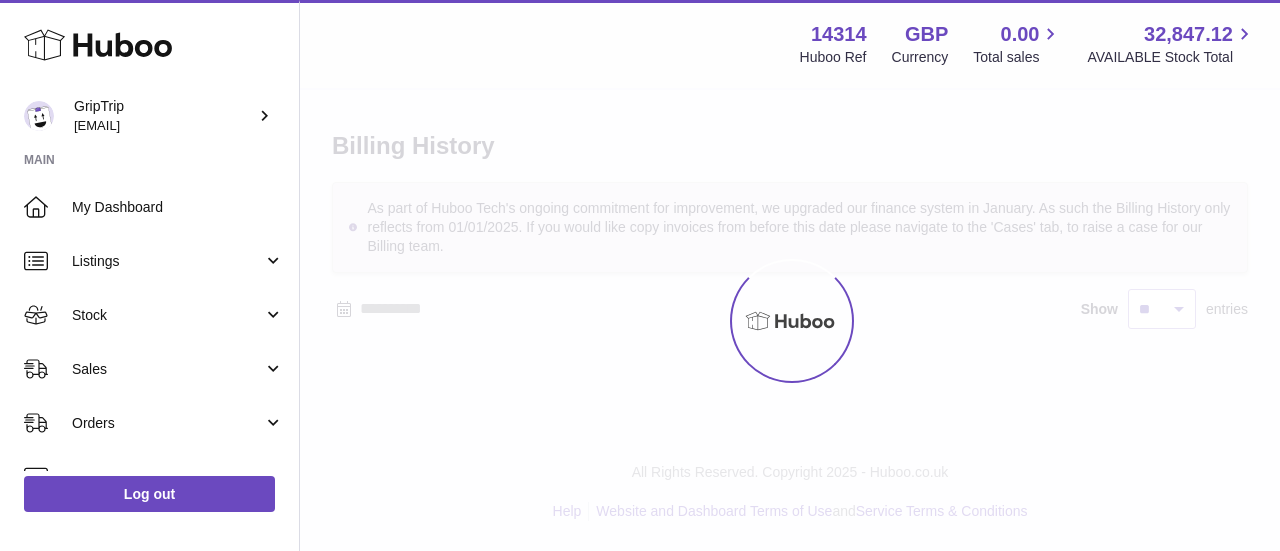 scroll, scrollTop: 0, scrollLeft: 0, axis: both 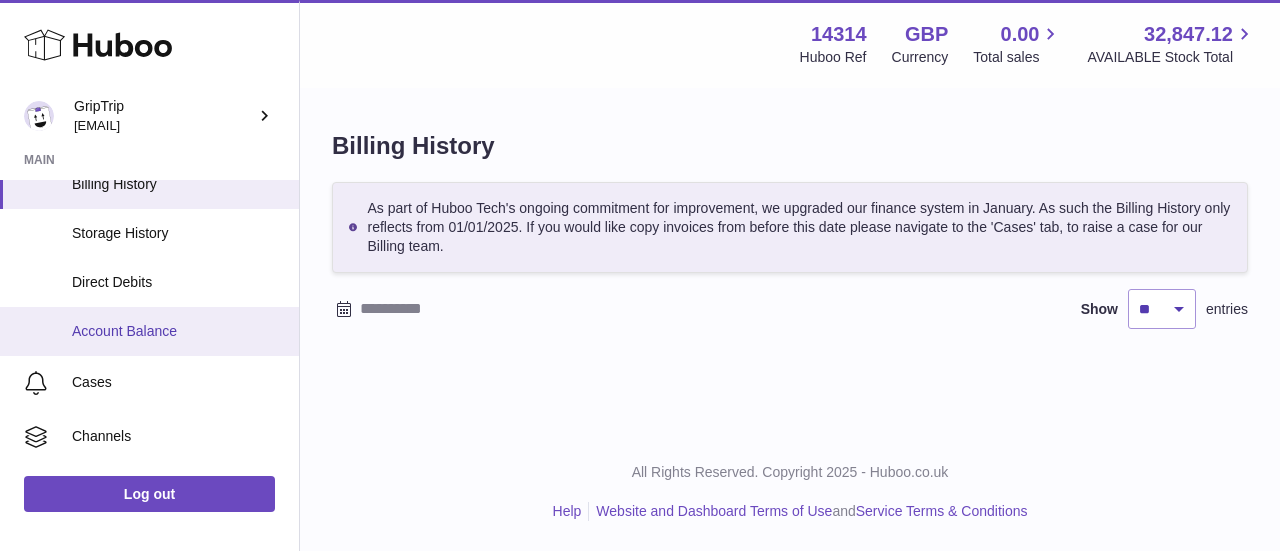 click on "Account Balance" at bounding box center [178, 331] 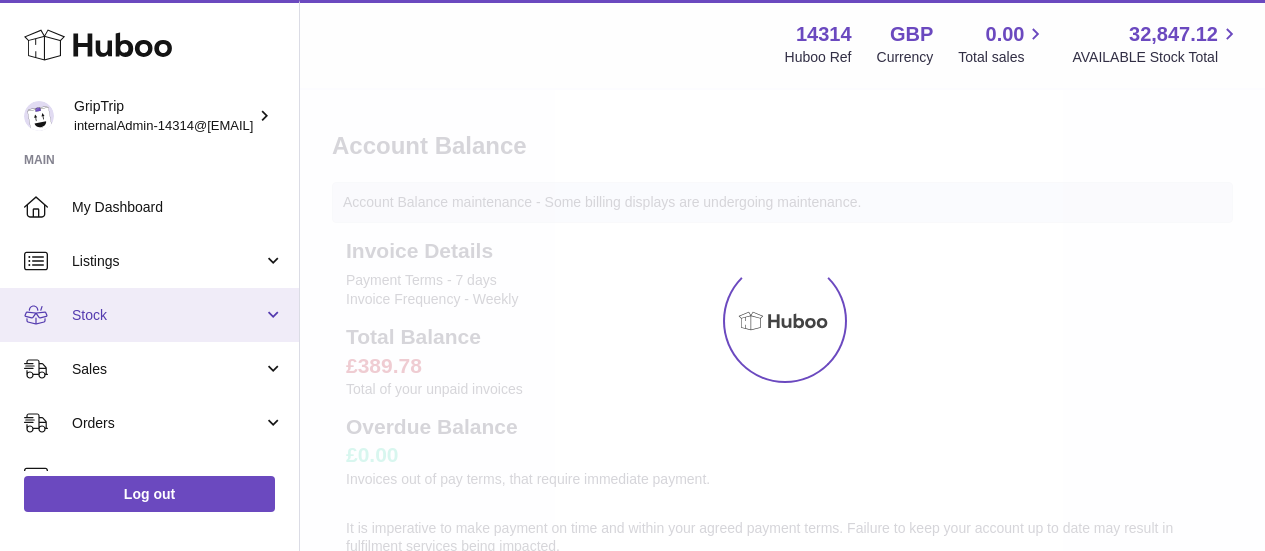 scroll, scrollTop: 0, scrollLeft: 0, axis: both 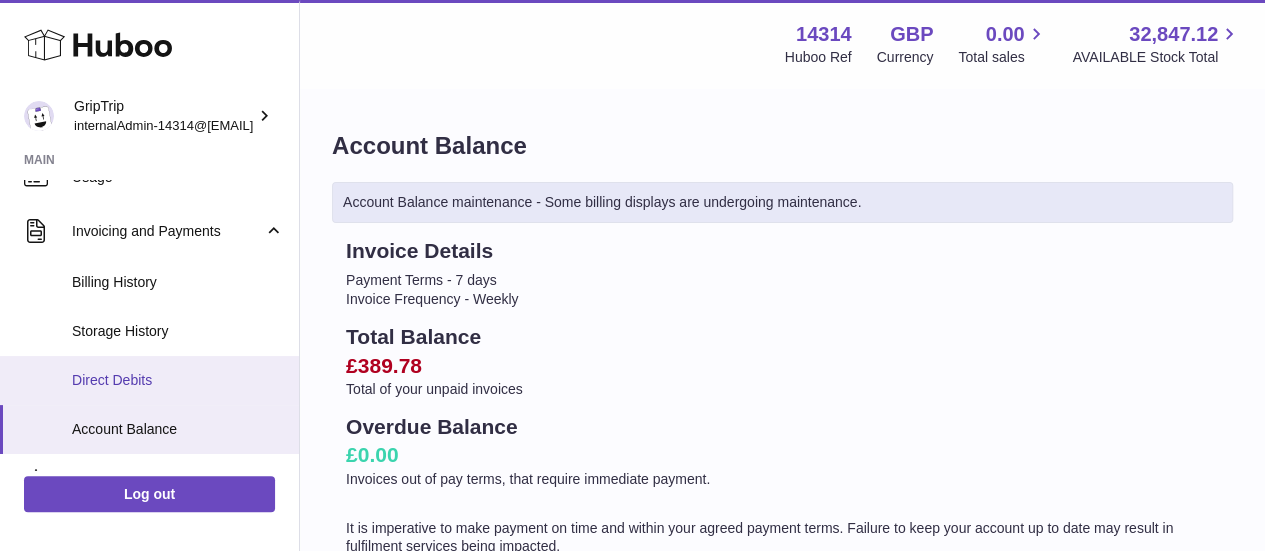 click on "Direct Debits" at bounding box center [178, 380] 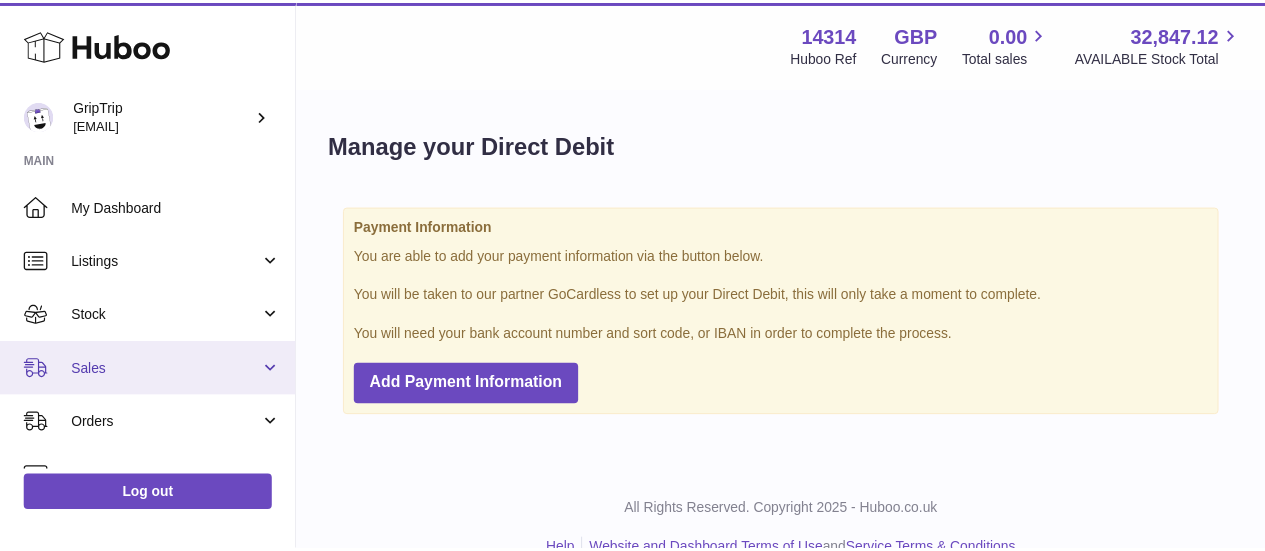 scroll, scrollTop: 0, scrollLeft: 0, axis: both 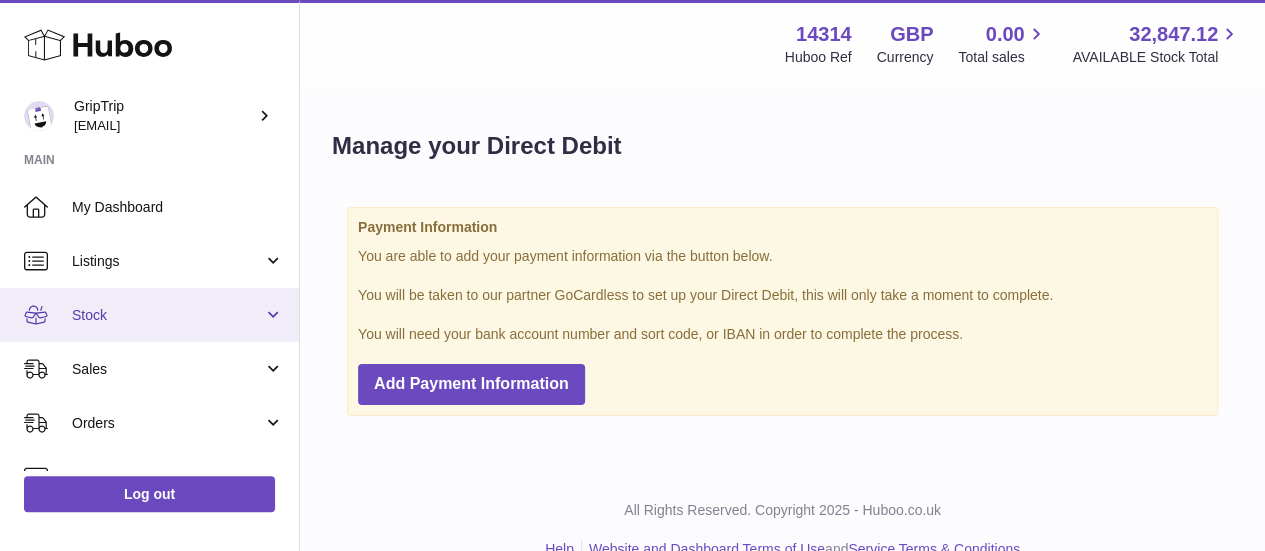 click on "Stock" at bounding box center [167, 315] 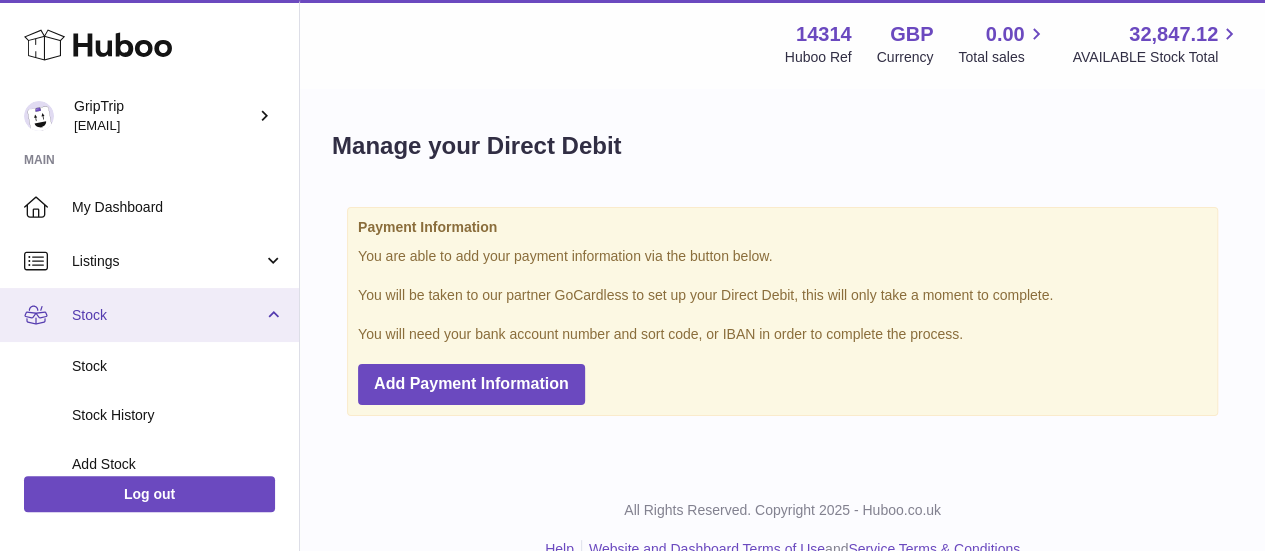 scroll, scrollTop: 300, scrollLeft: 0, axis: vertical 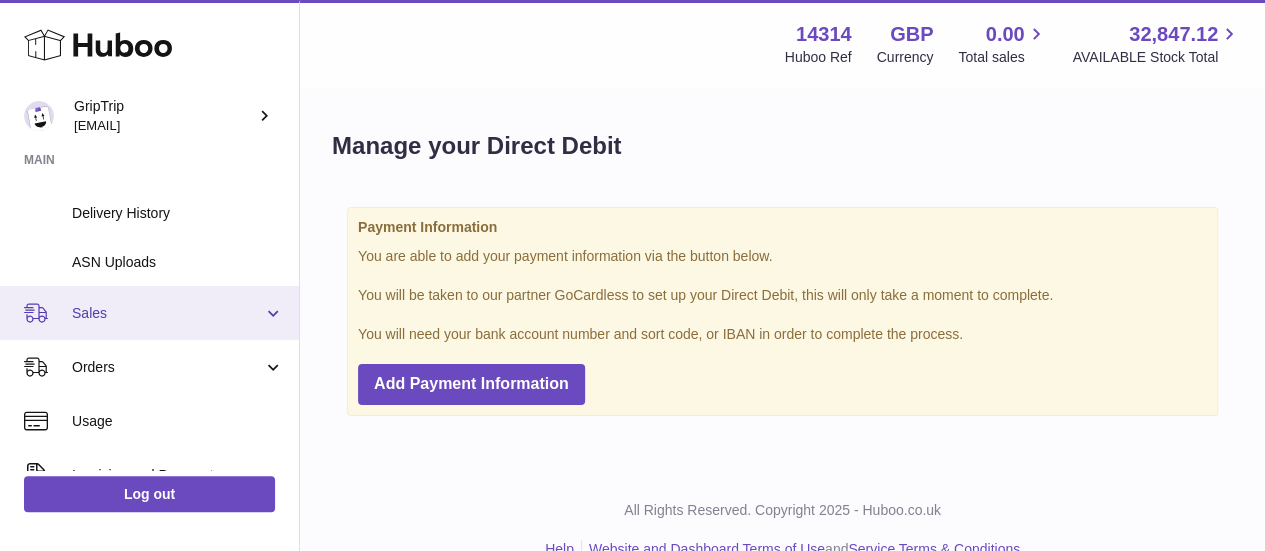 click on "Sales" at bounding box center [149, 313] 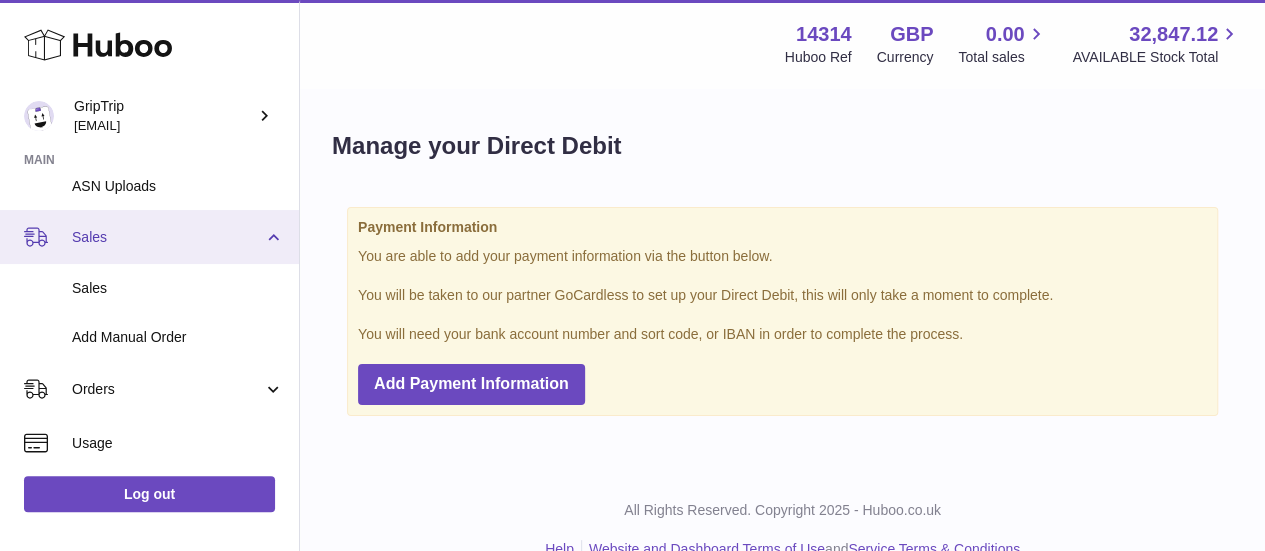 scroll, scrollTop: 400, scrollLeft: 0, axis: vertical 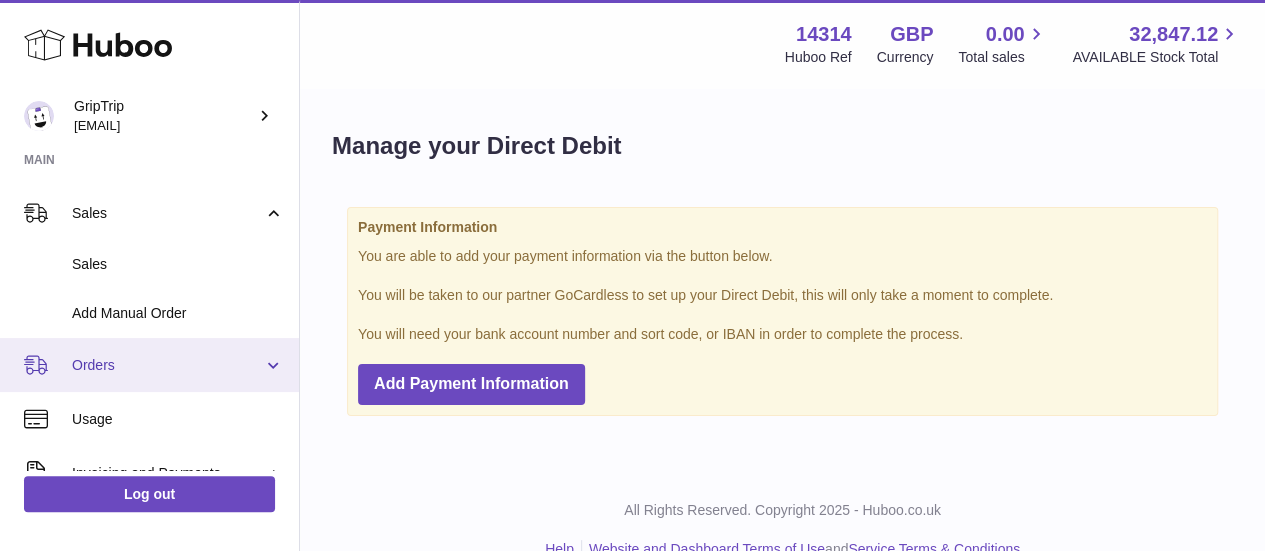click on "Orders" at bounding box center (167, 365) 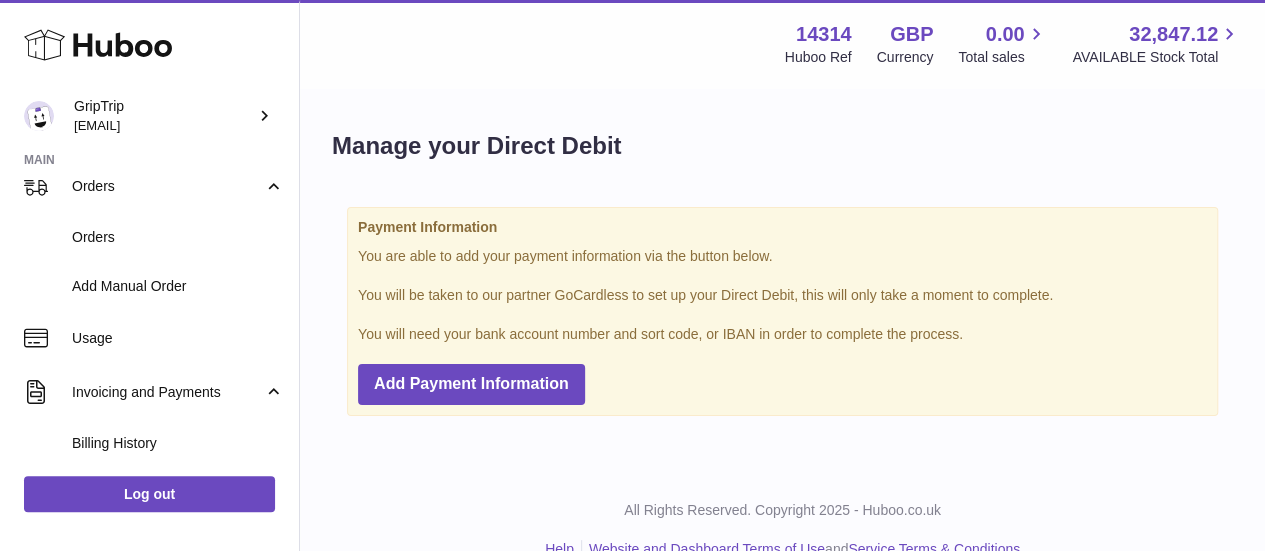 scroll, scrollTop: 600, scrollLeft: 0, axis: vertical 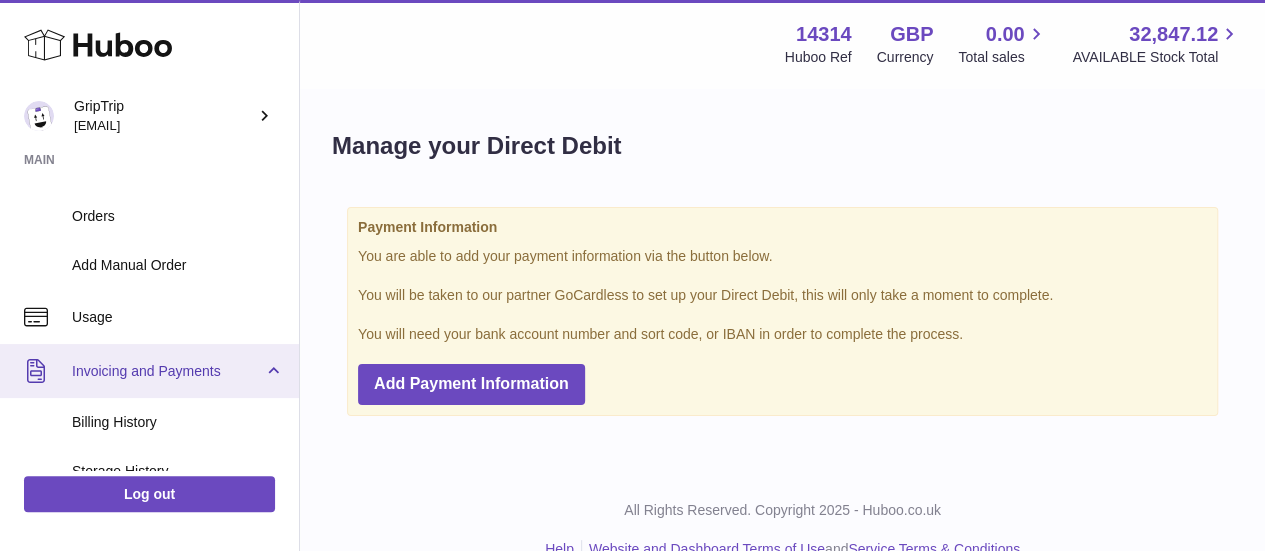 click on "Invoicing and Payments" at bounding box center (167, 371) 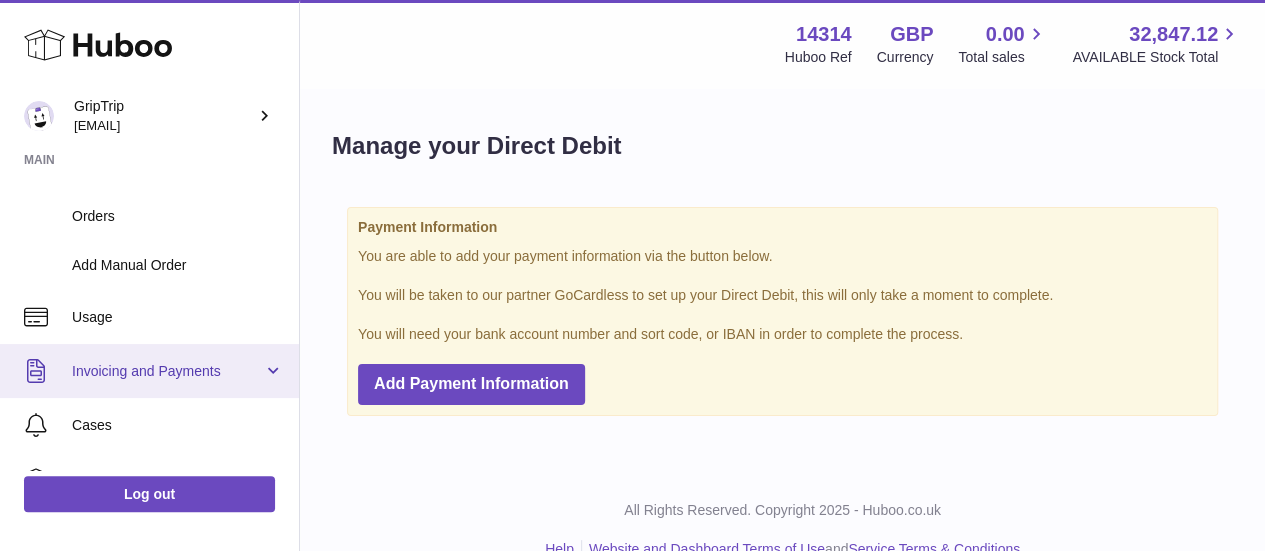click on "Invoicing and Payments" at bounding box center [167, 371] 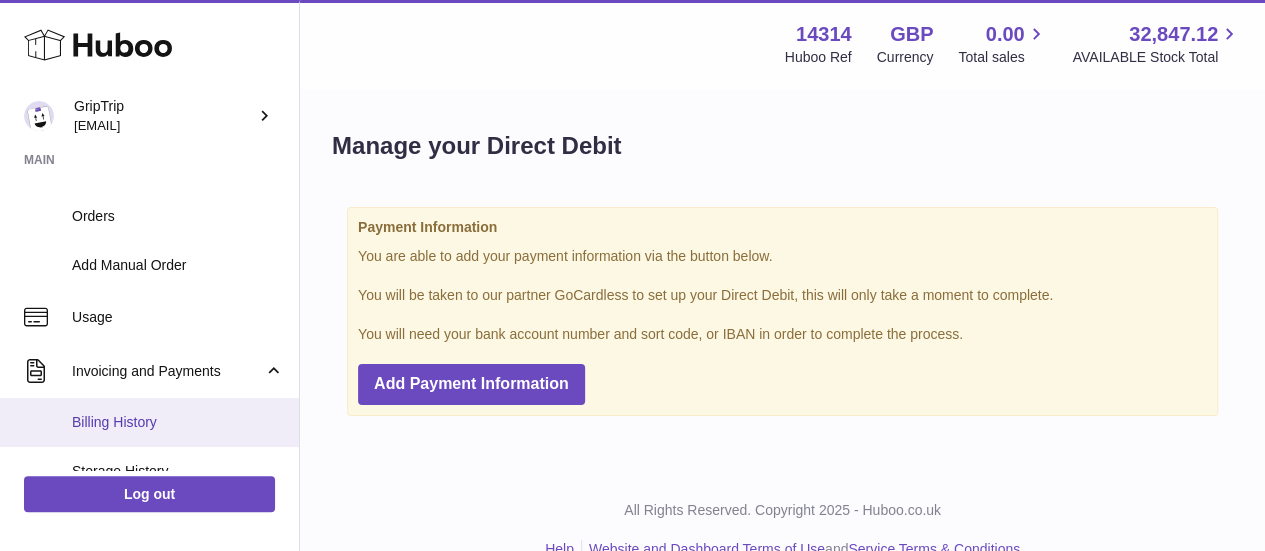 click on "Billing History" at bounding box center (149, 422) 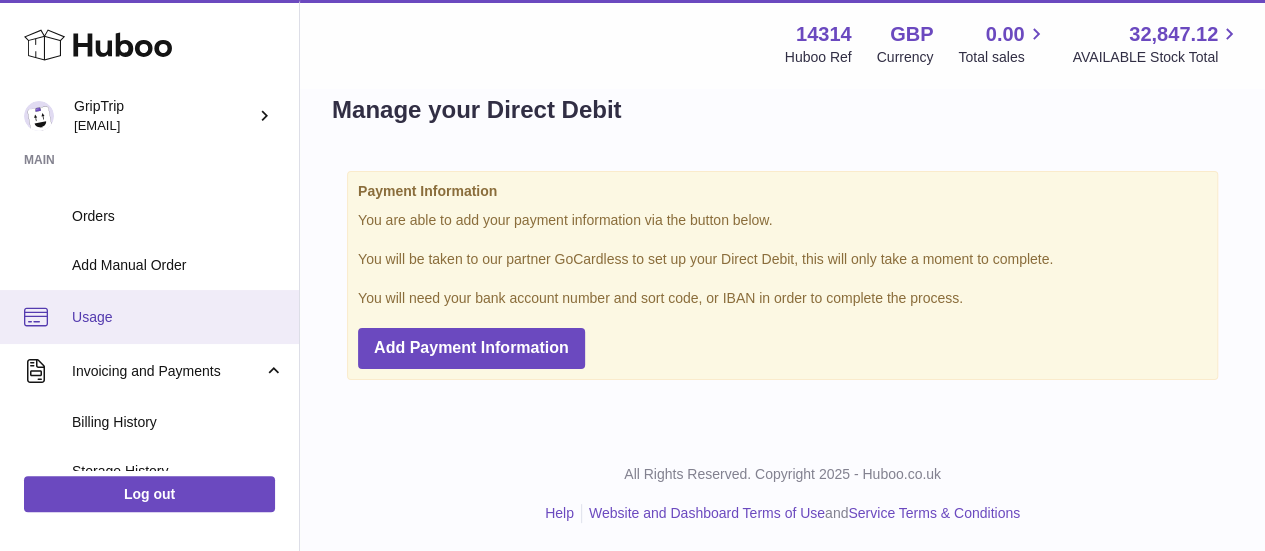 scroll, scrollTop: 36, scrollLeft: 0, axis: vertical 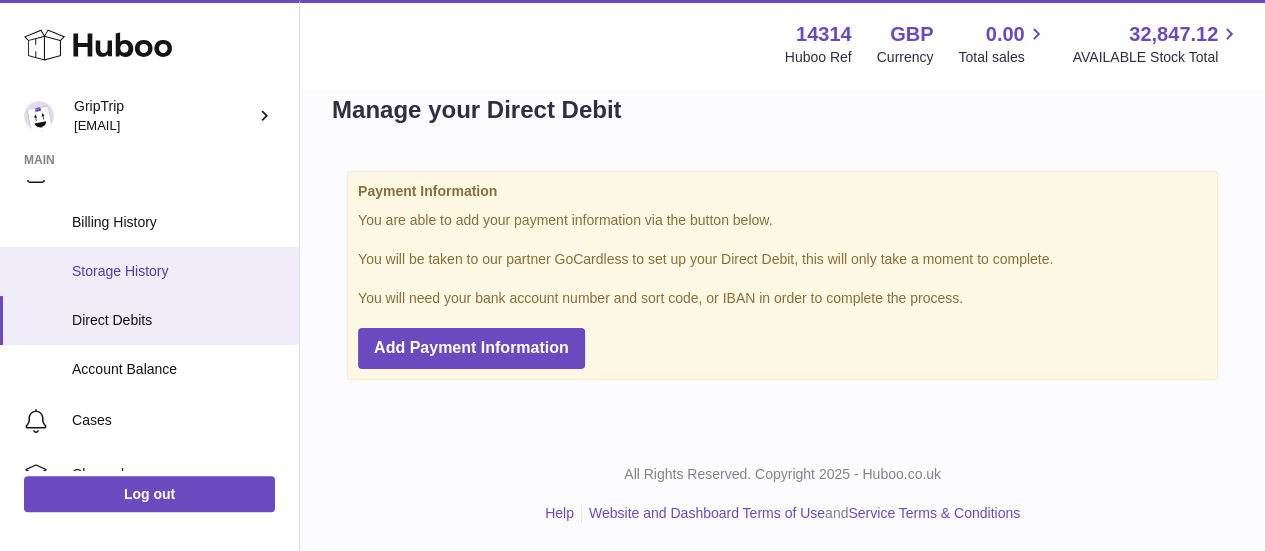 click on "Storage History" at bounding box center (178, 271) 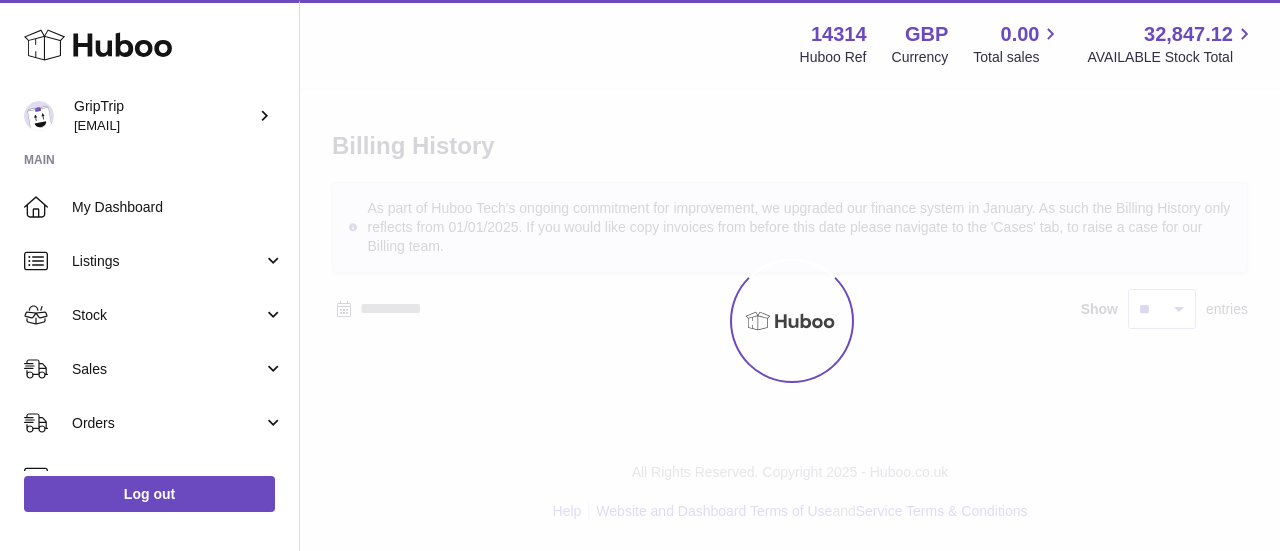 scroll, scrollTop: 0, scrollLeft: 0, axis: both 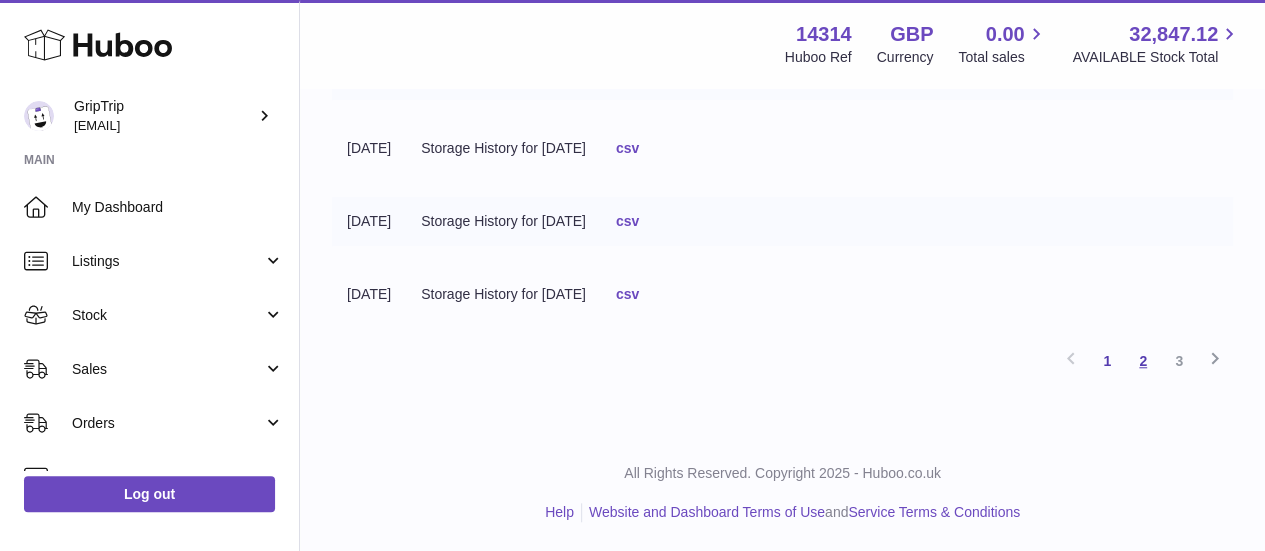 click on "2" at bounding box center [1143, 361] 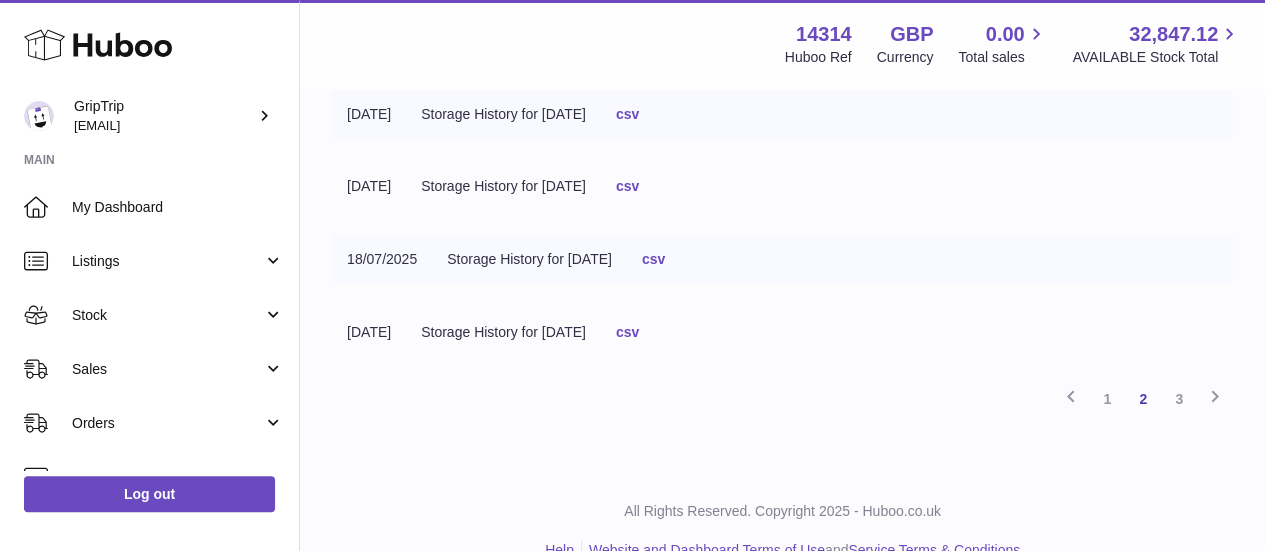 scroll, scrollTop: 728, scrollLeft: 0, axis: vertical 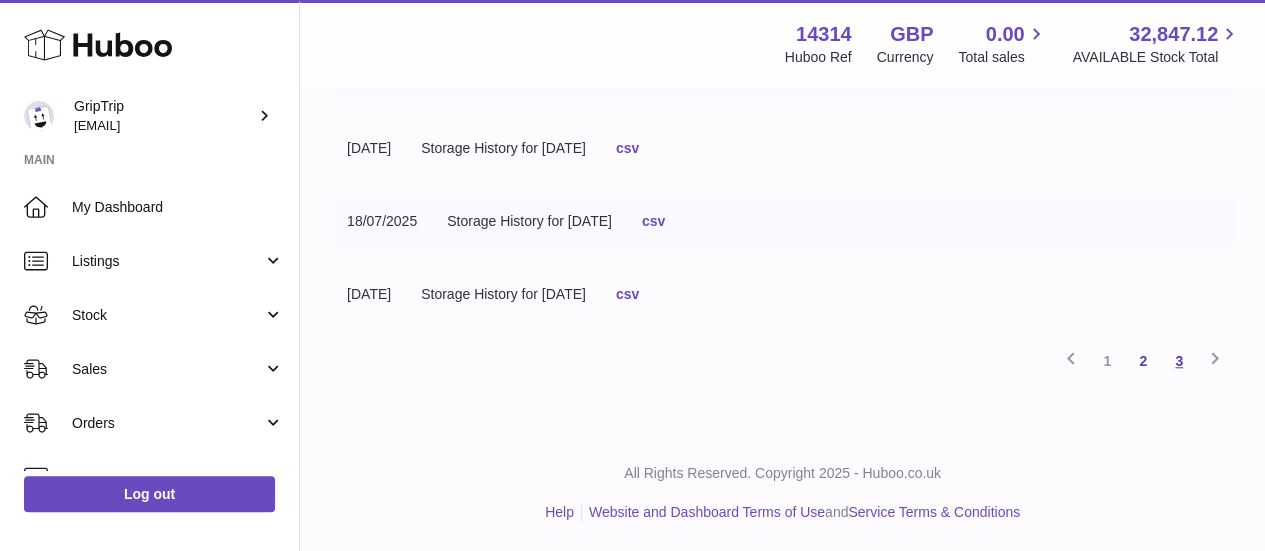 click on "3" at bounding box center [1179, 361] 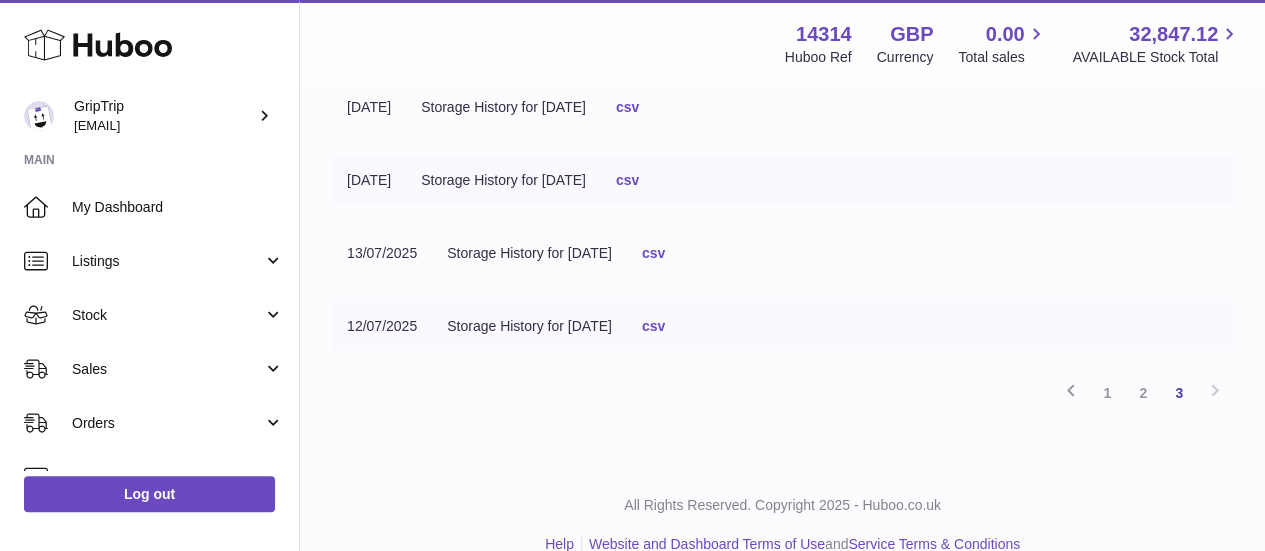 scroll, scrollTop: 363, scrollLeft: 0, axis: vertical 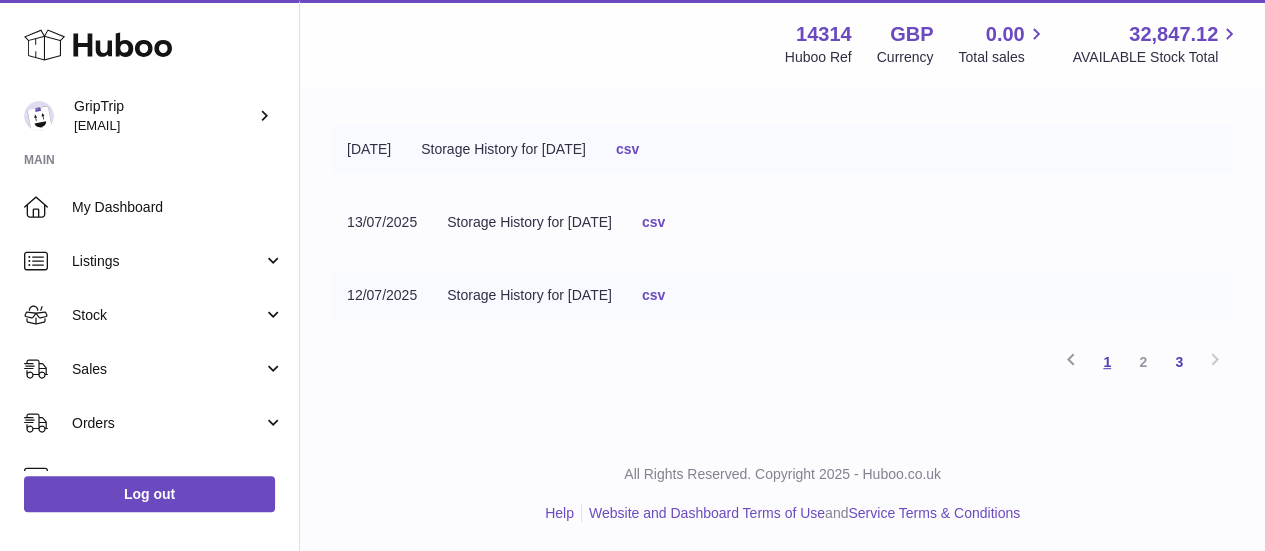 click on "1" at bounding box center [1107, 362] 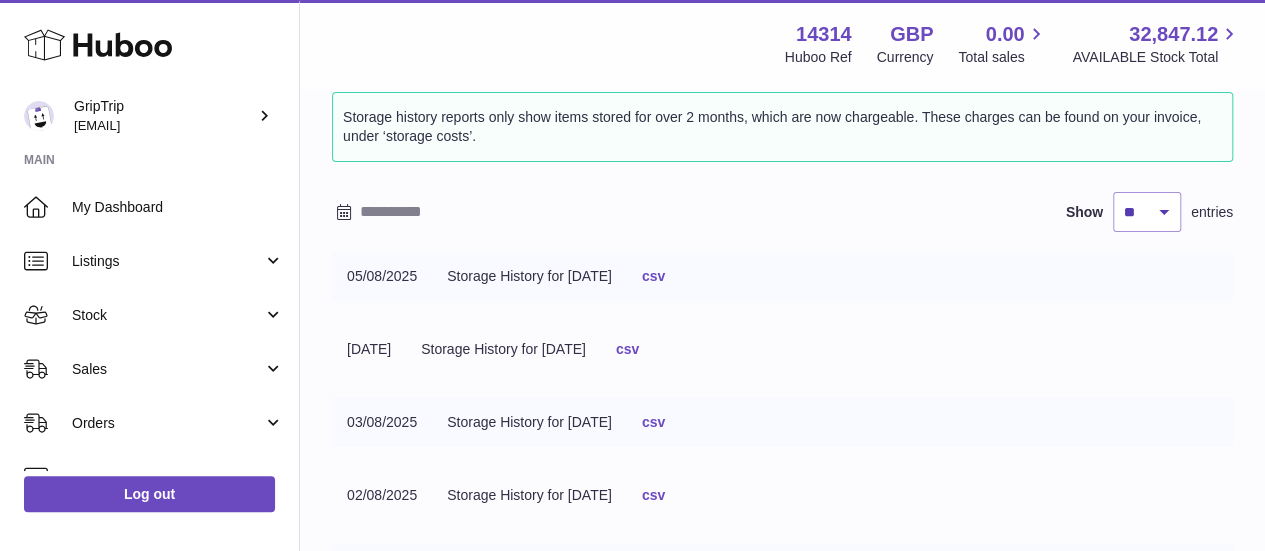 scroll, scrollTop: 728, scrollLeft: 0, axis: vertical 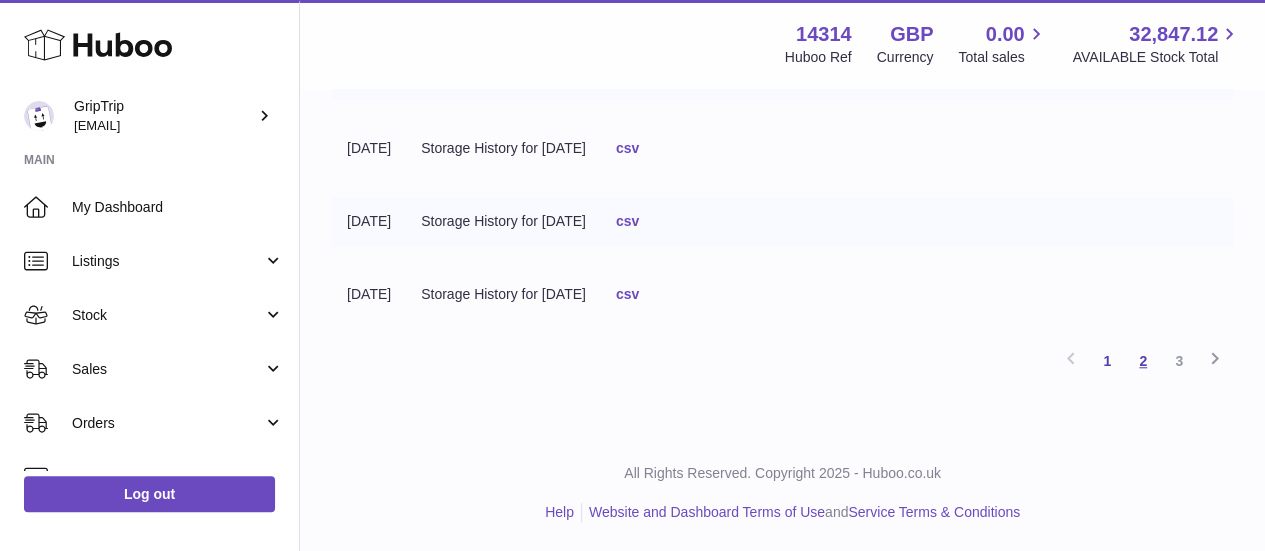 click on "2" at bounding box center [1143, 361] 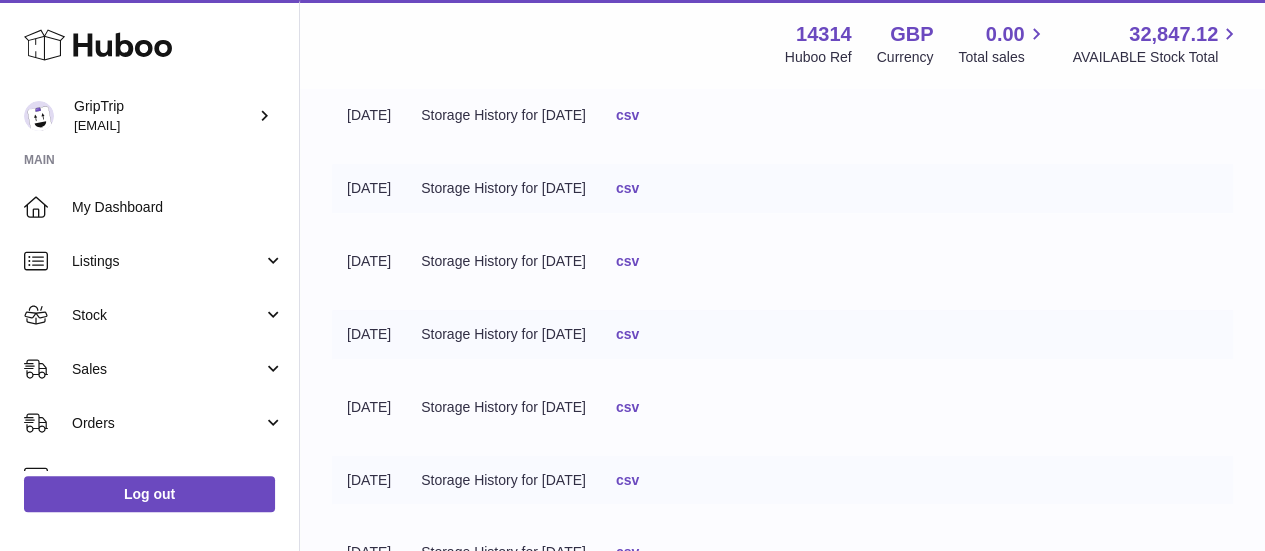 scroll, scrollTop: 728, scrollLeft: 0, axis: vertical 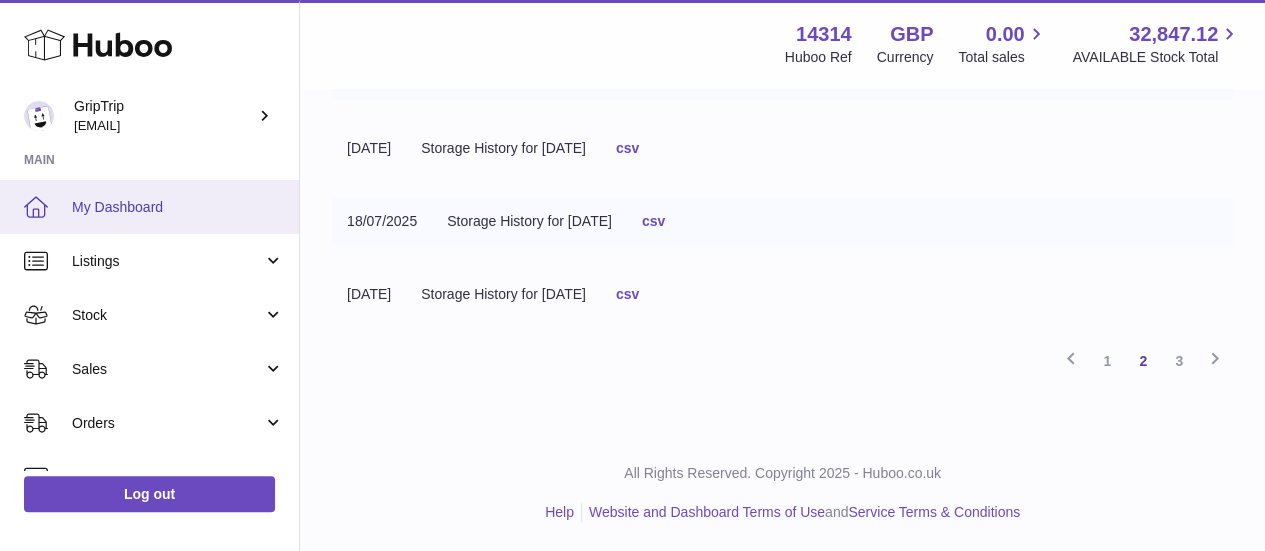click on "My Dashboard" at bounding box center [178, 207] 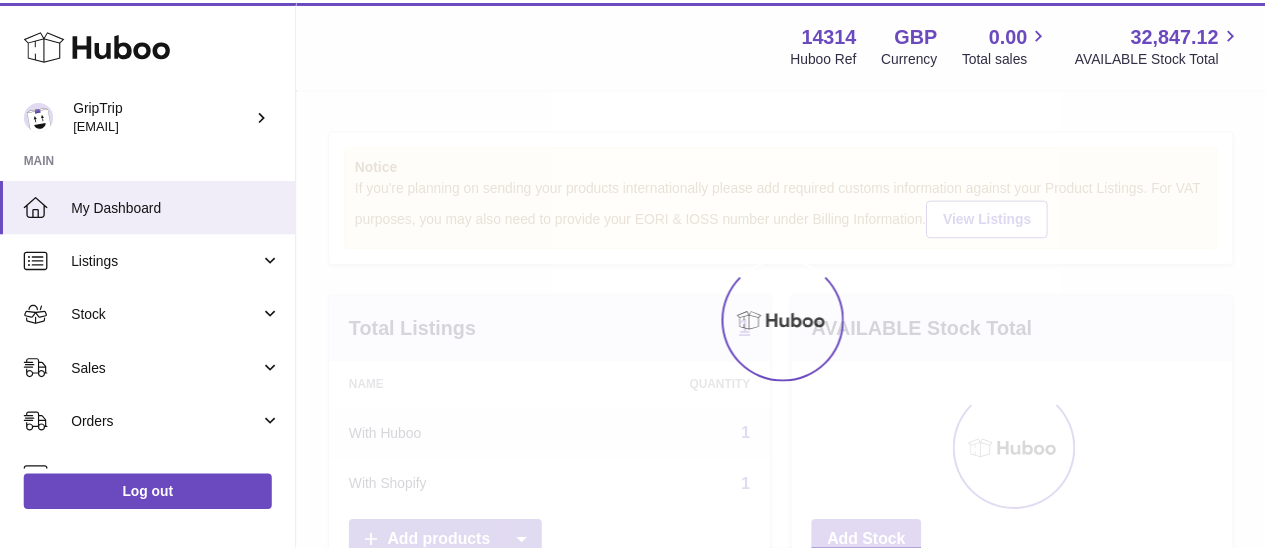 scroll, scrollTop: 0, scrollLeft: 0, axis: both 